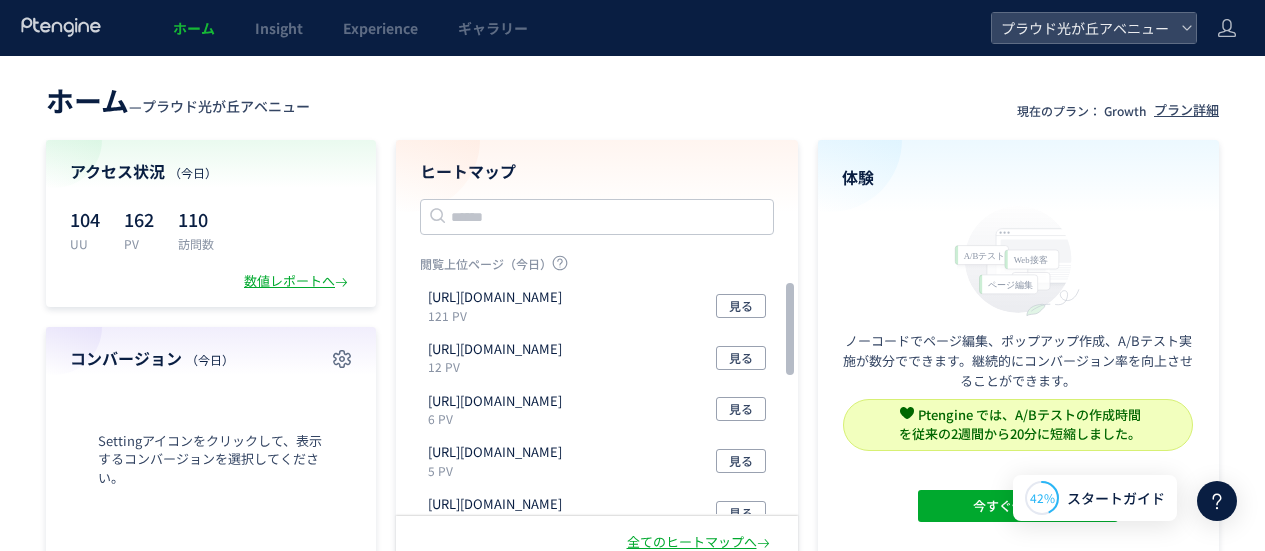 scroll, scrollTop: 0, scrollLeft: 0, axis: both 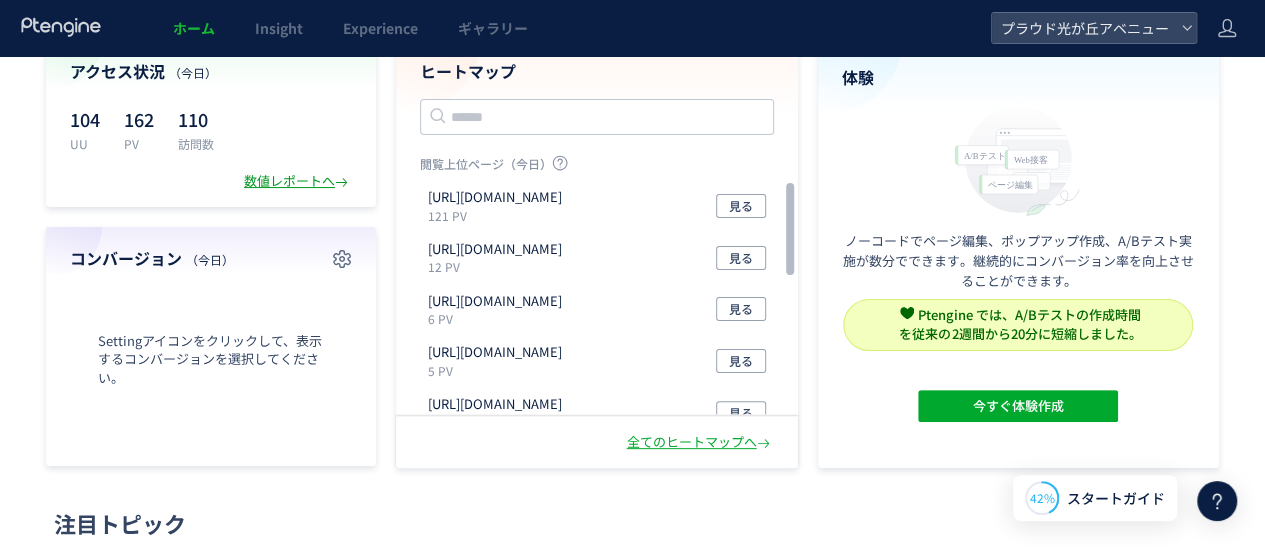 click on "数値レポートへ" at bounding box center [298, 181] 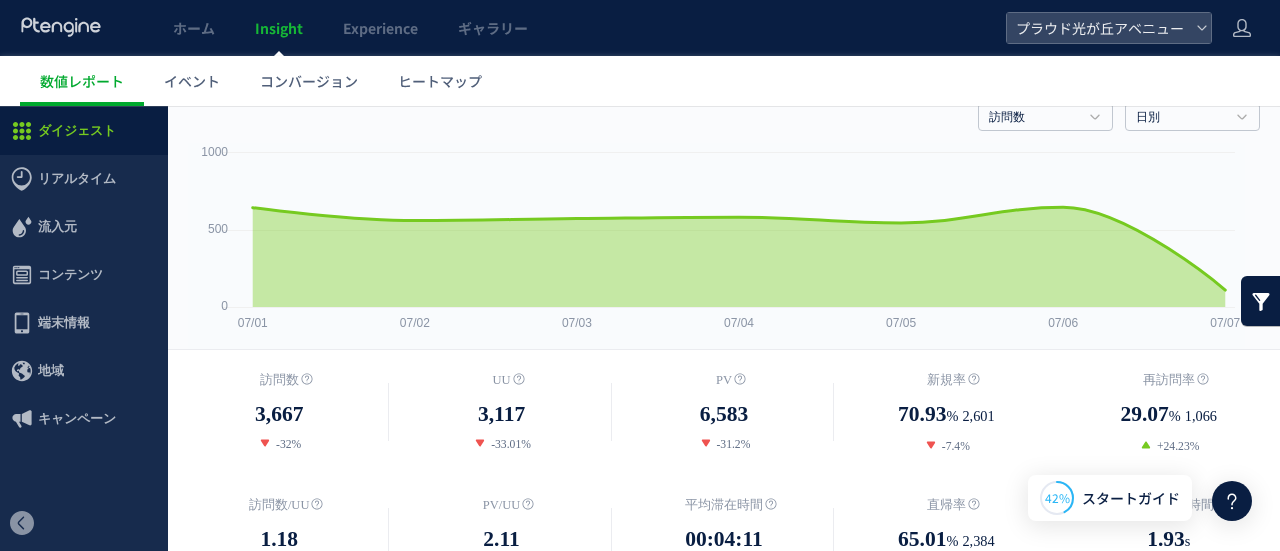 scroll, scrollTop: 0, scrollLeft: 0, axis: both 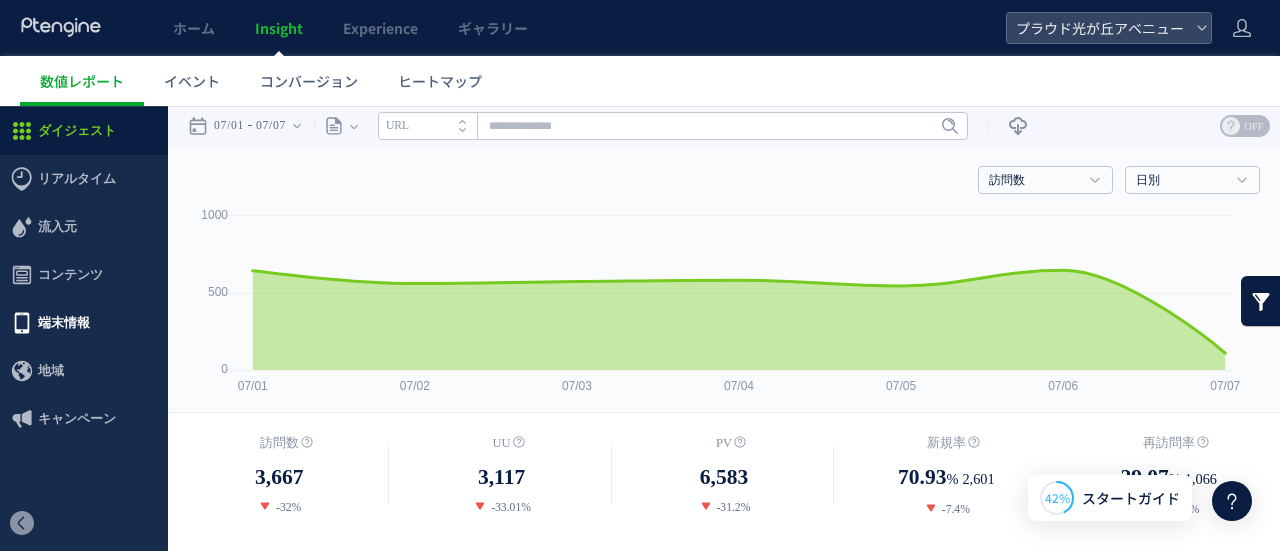 click on "端末情報" at bounding box center [64, 323] 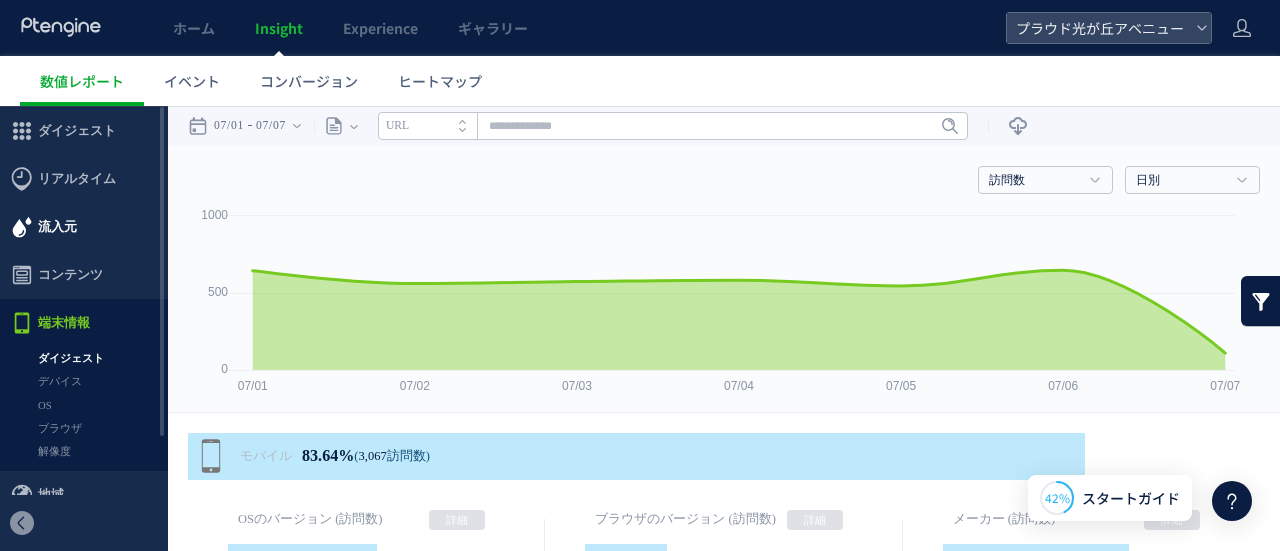 click on "流入元" at bounding box center [84, 227] 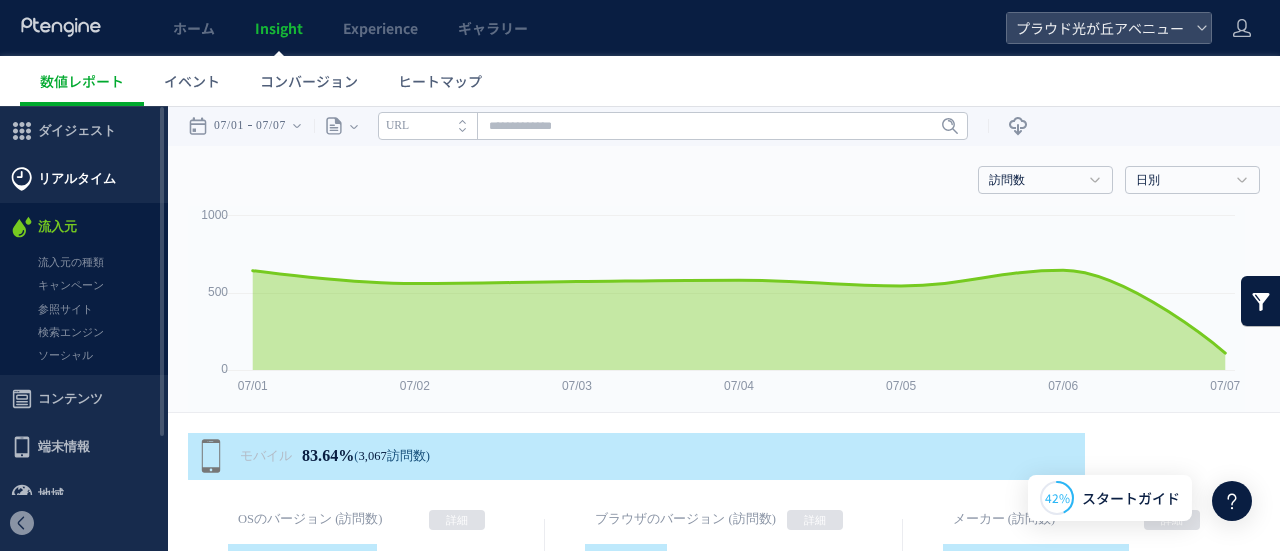 click on "リアルタイム" at bounding box center (77, 179) 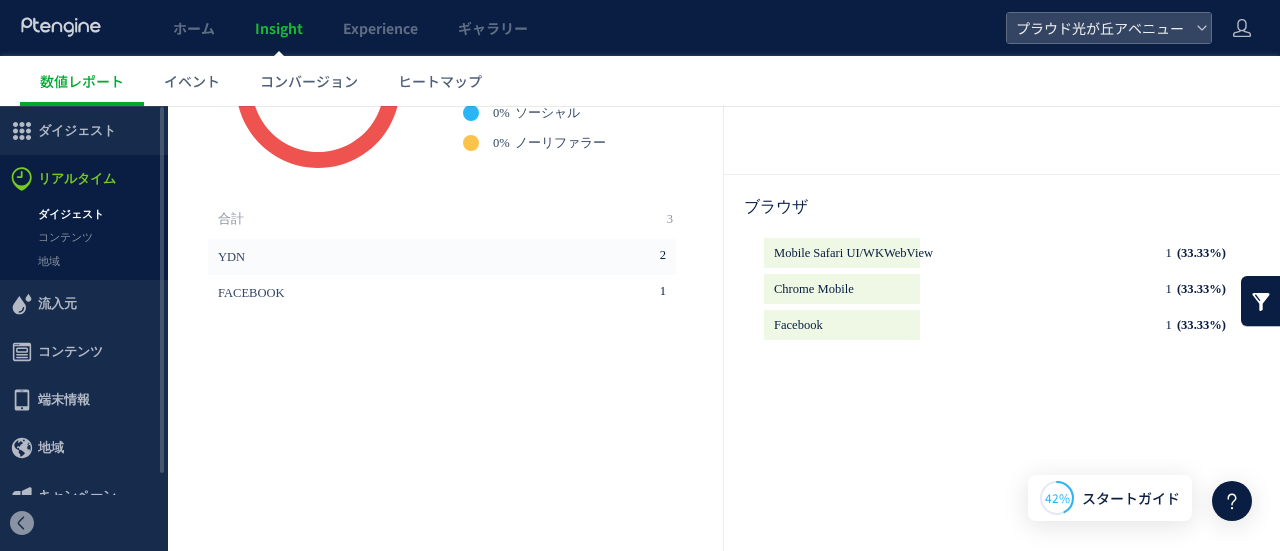scroll, scrollTop: 145, scrollLeft: 0, axis: vertical 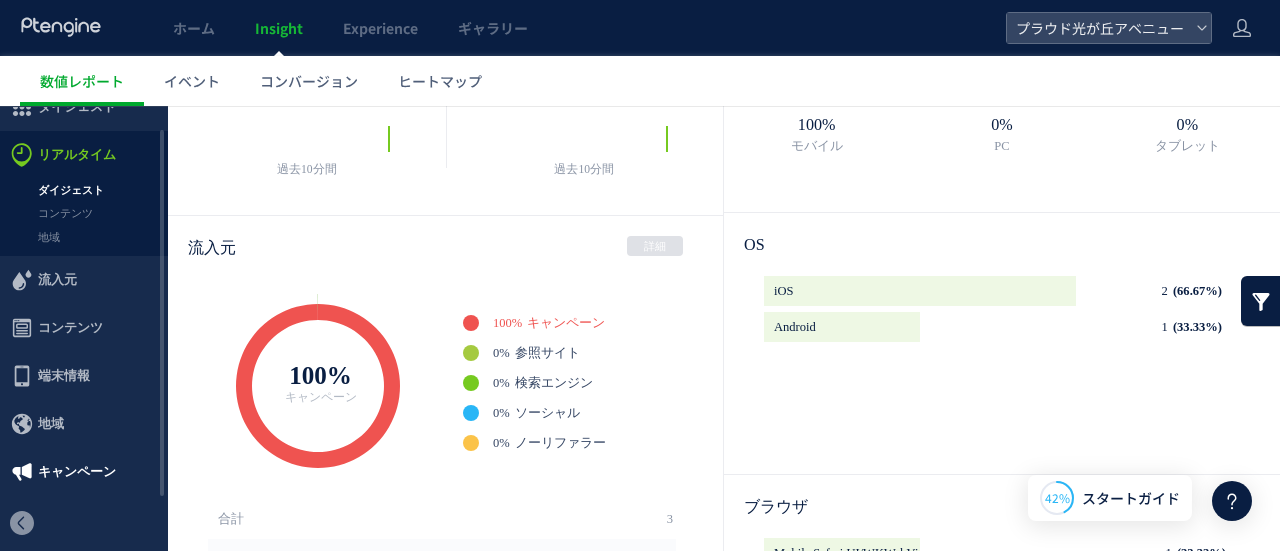click on "キャンペーン" at bounding box center [77, 472] 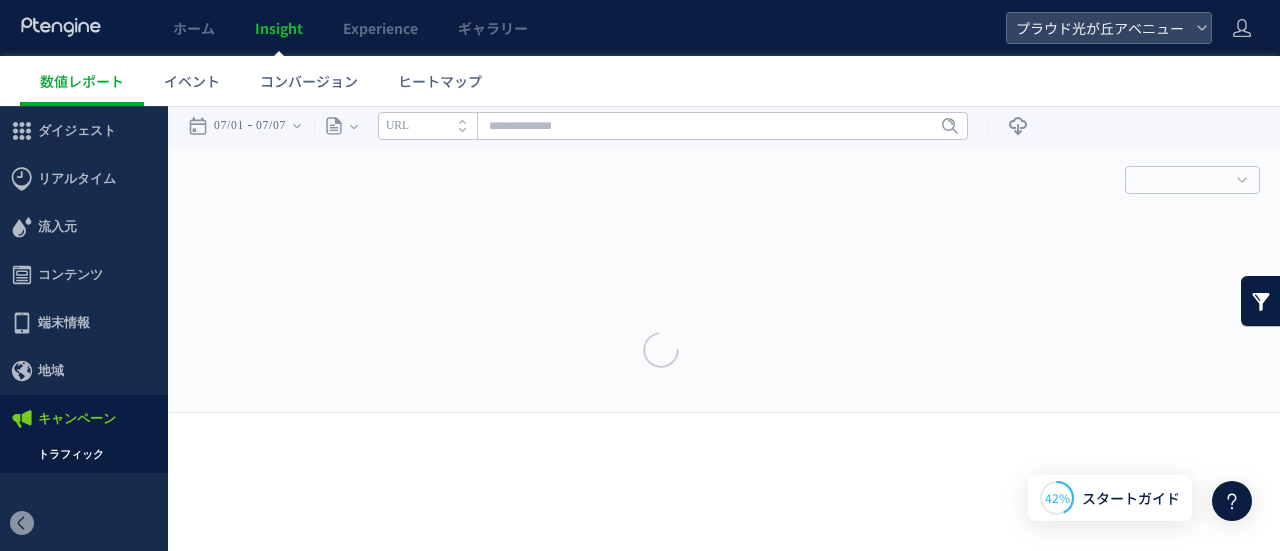 scroll, scrollTop: 0, scrollLeft: 0, axis: both 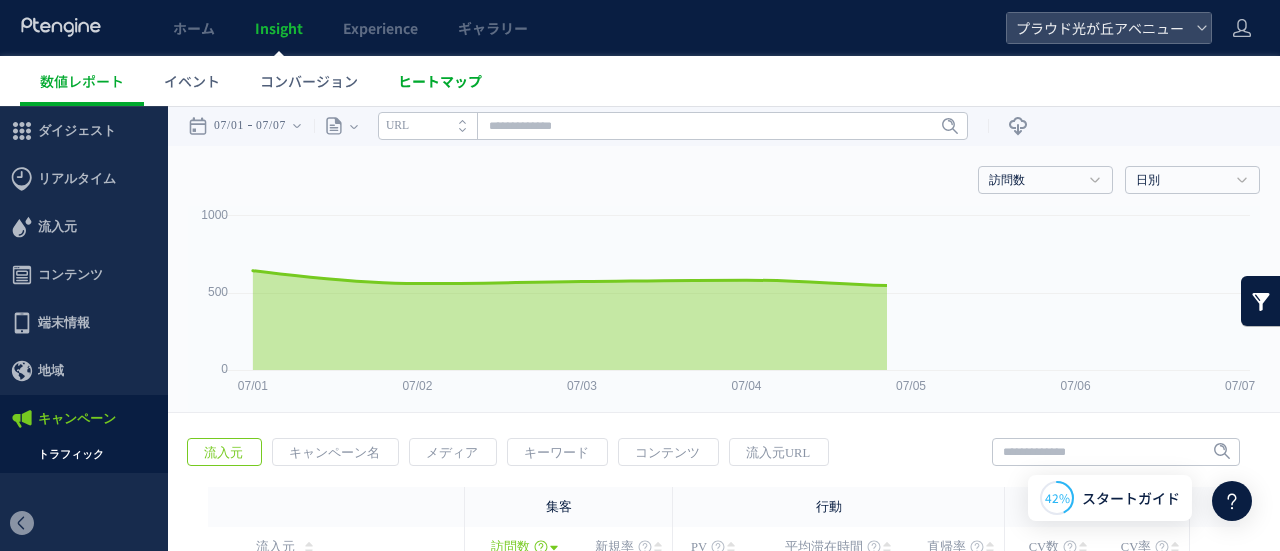 click on "ヒートマップ" at bounding box center [440, 81] 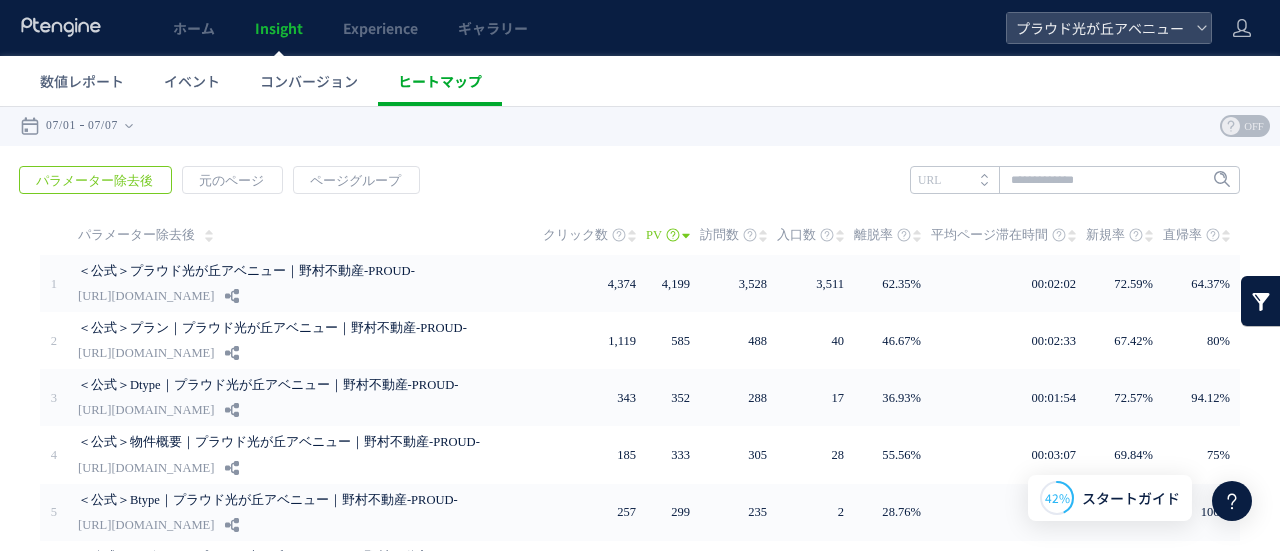 click on "ヒートマップ" at bounding box center [440, 81] 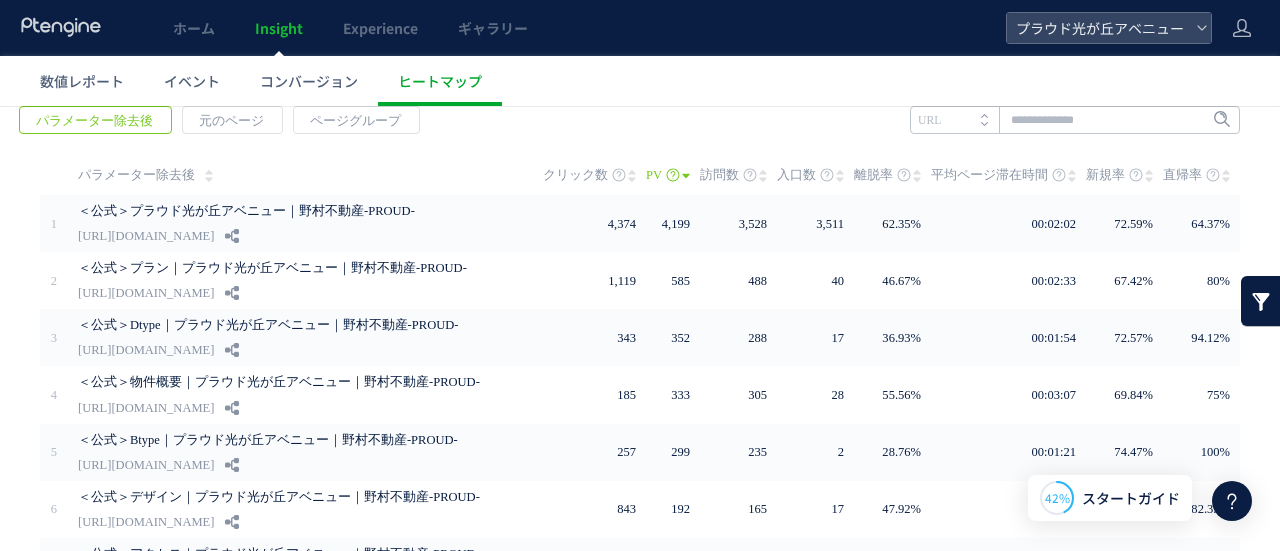scroll, scrollTop: 0, scrollLeft: 0, axis: both 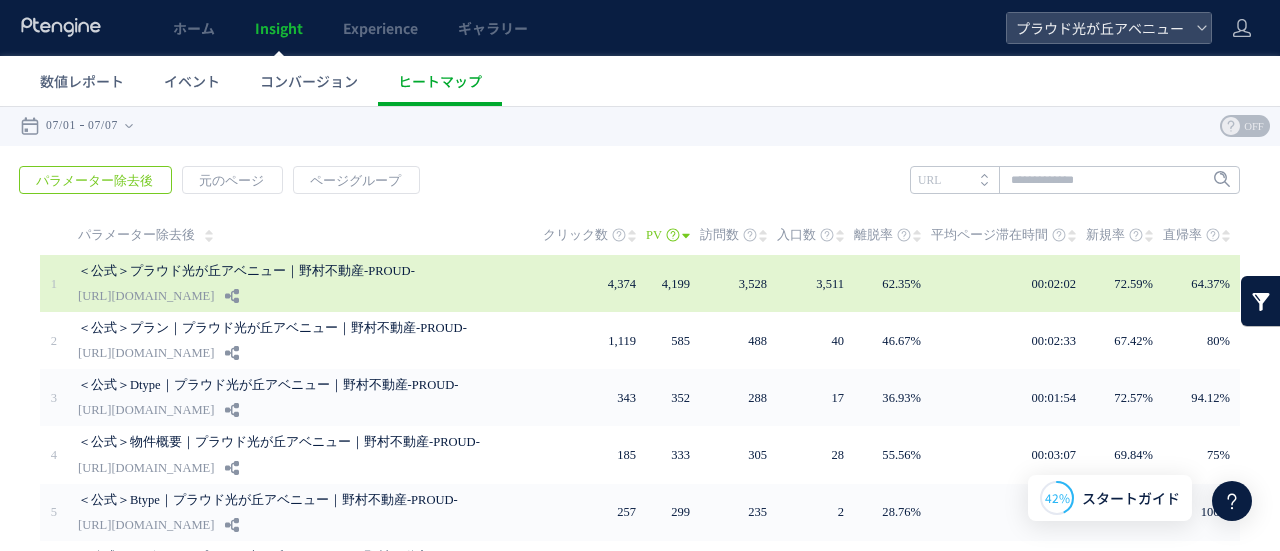 click on "＜公式＞プラウド光が丘アベニュー｜野村不動産-PROUD-" at bounding box center [288, 271] 